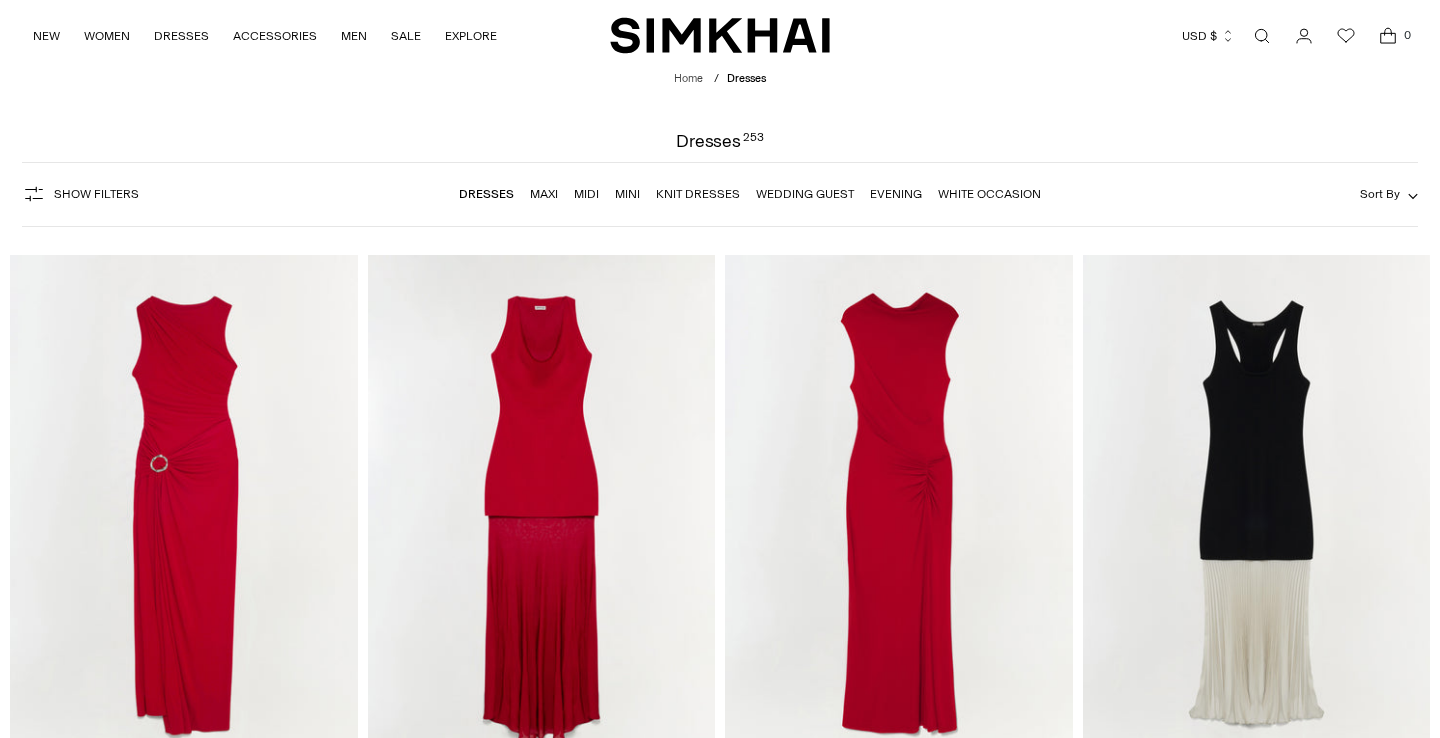 scroll, scrollTop: 41, scrollLeft: 0, axis: vertical 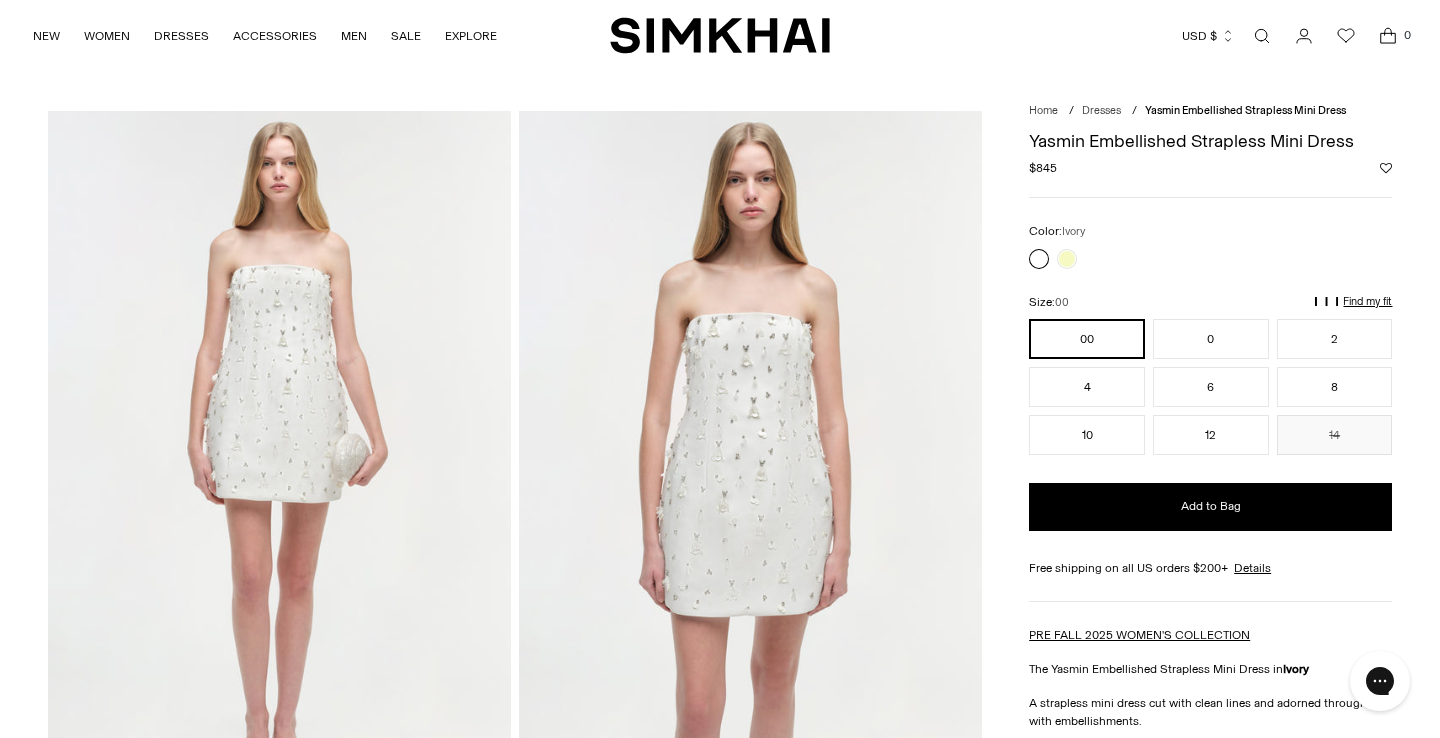 click at bounding box center [750, 458] 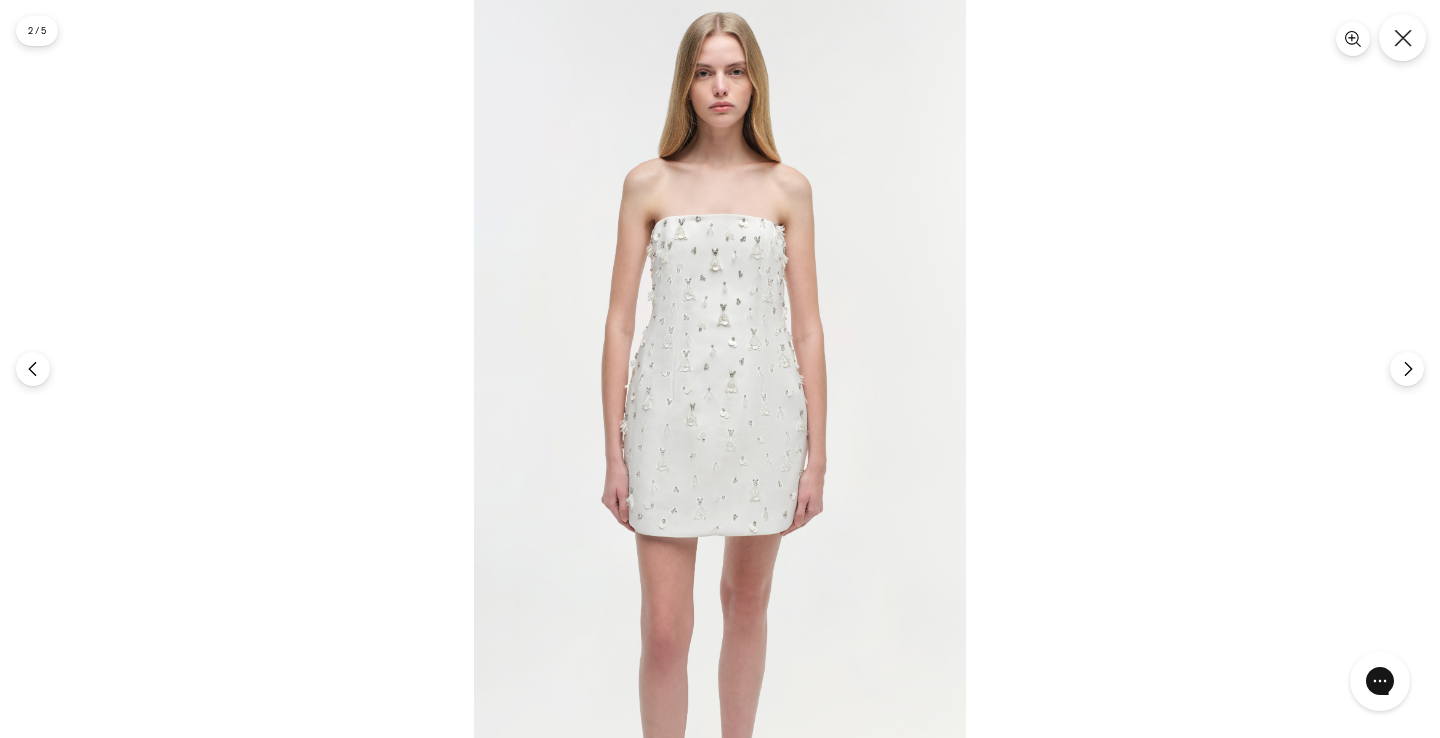 click 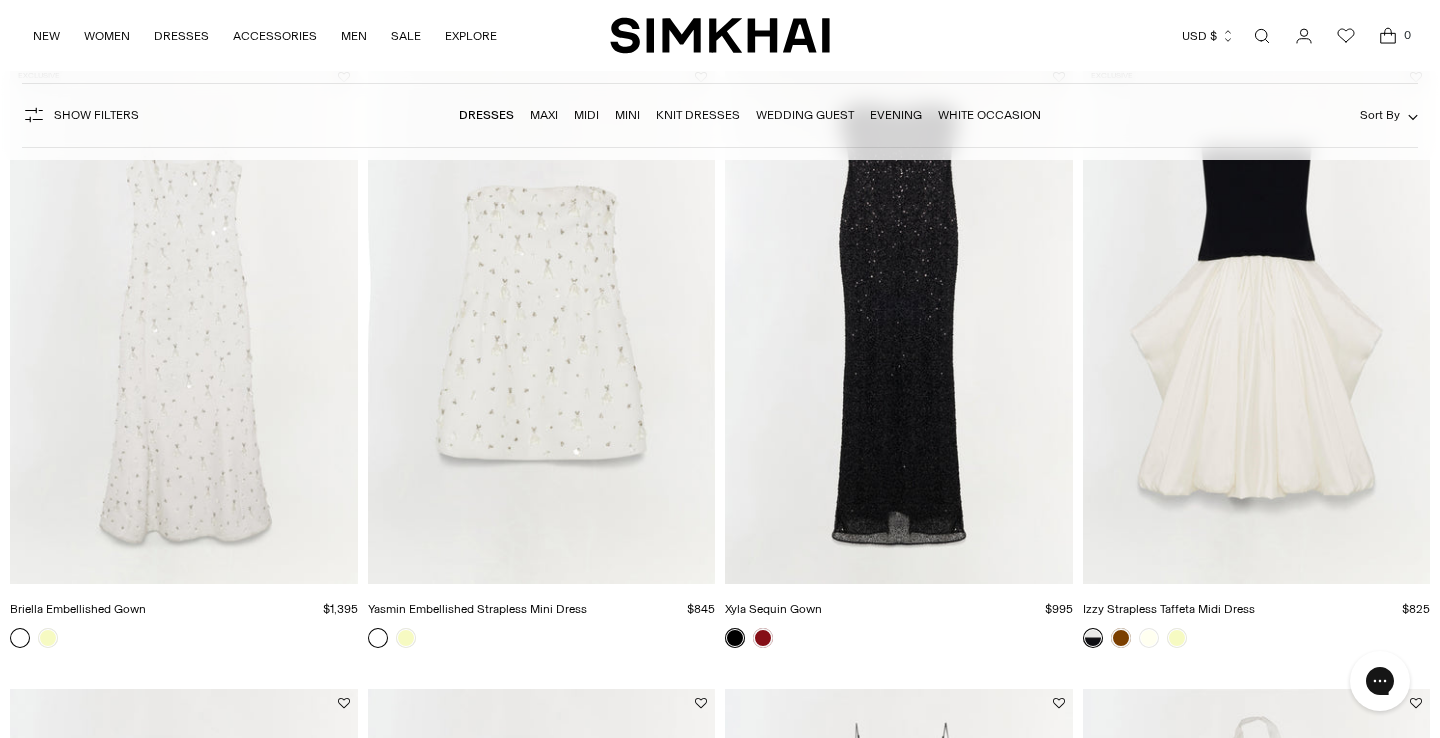 scroll, scrollTop: 0, scrollLeft: 0, axis: both 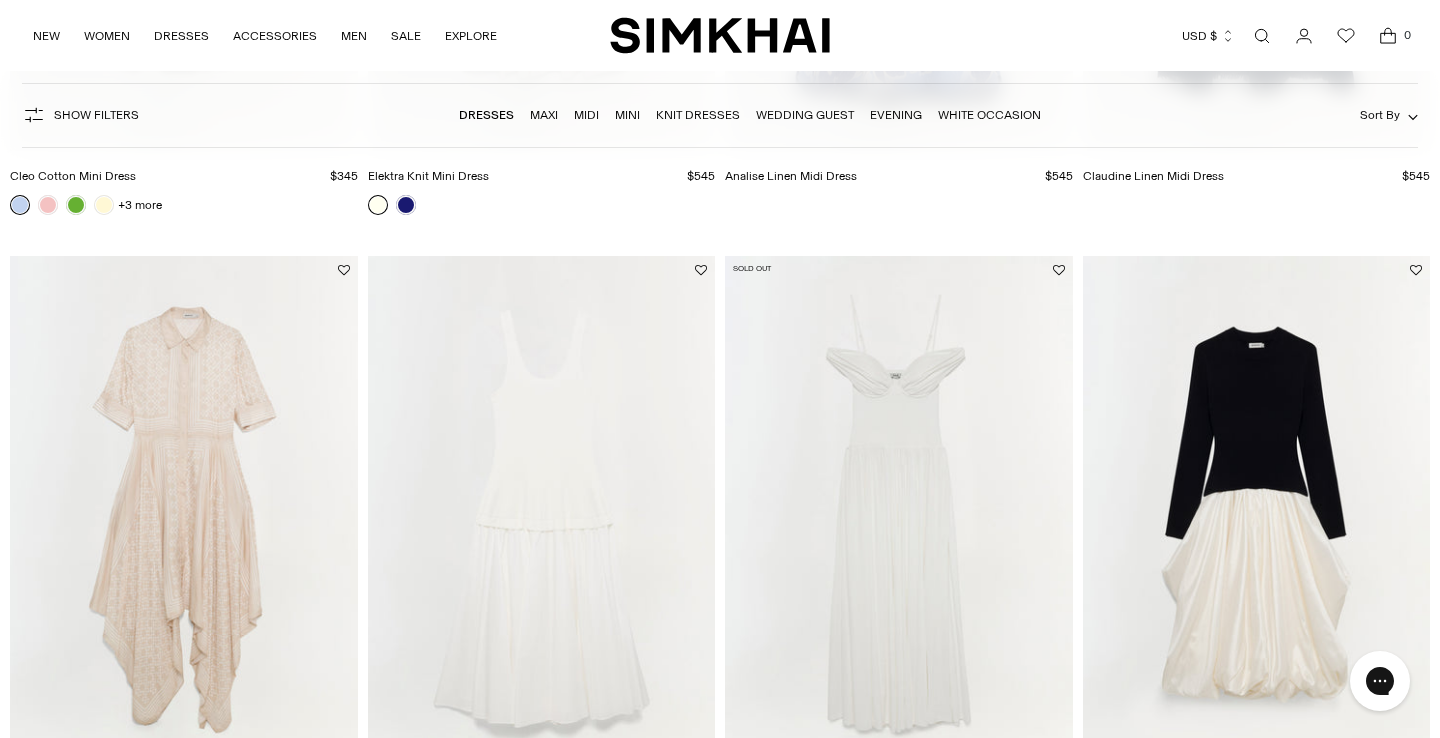 click at bounding box center [0, 0] 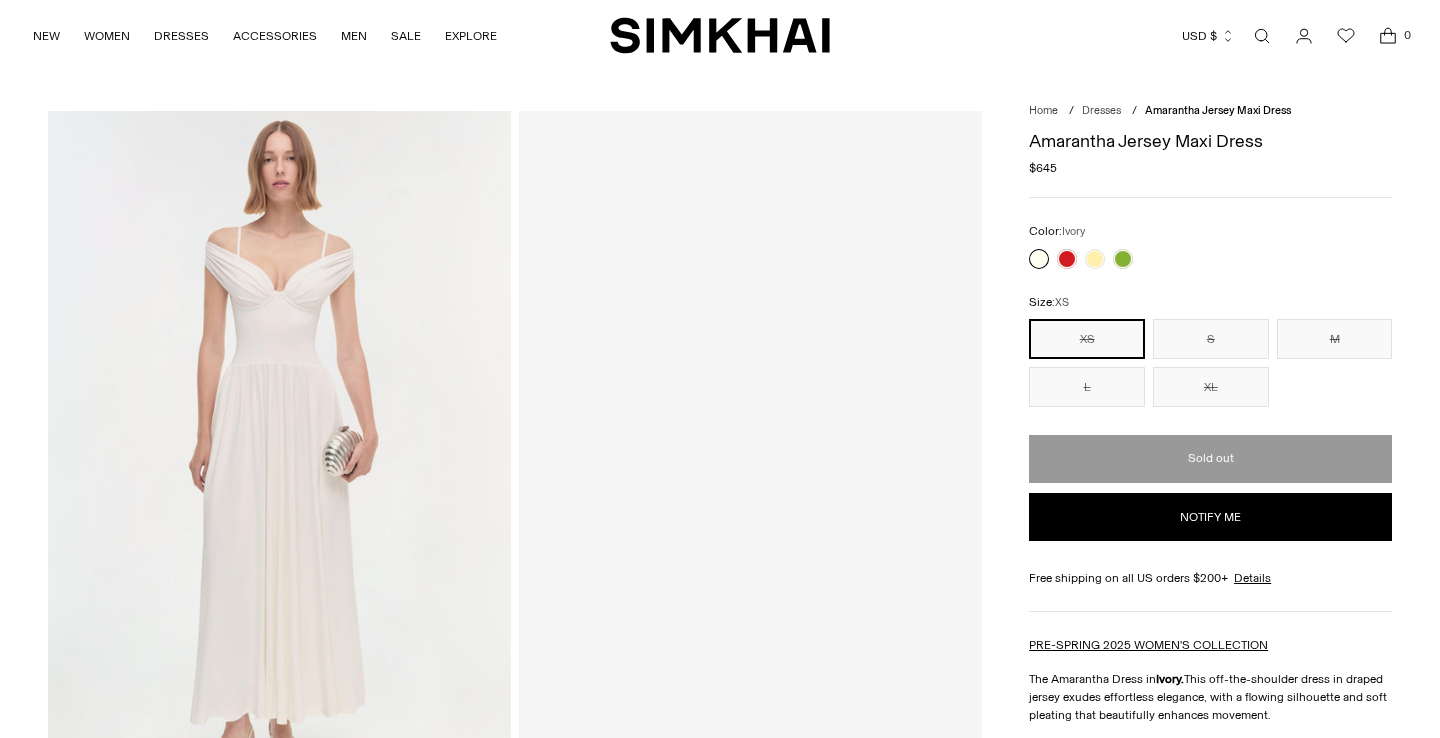 scroll, scrollTop: 0, scrollLeft: 0, axis: both 